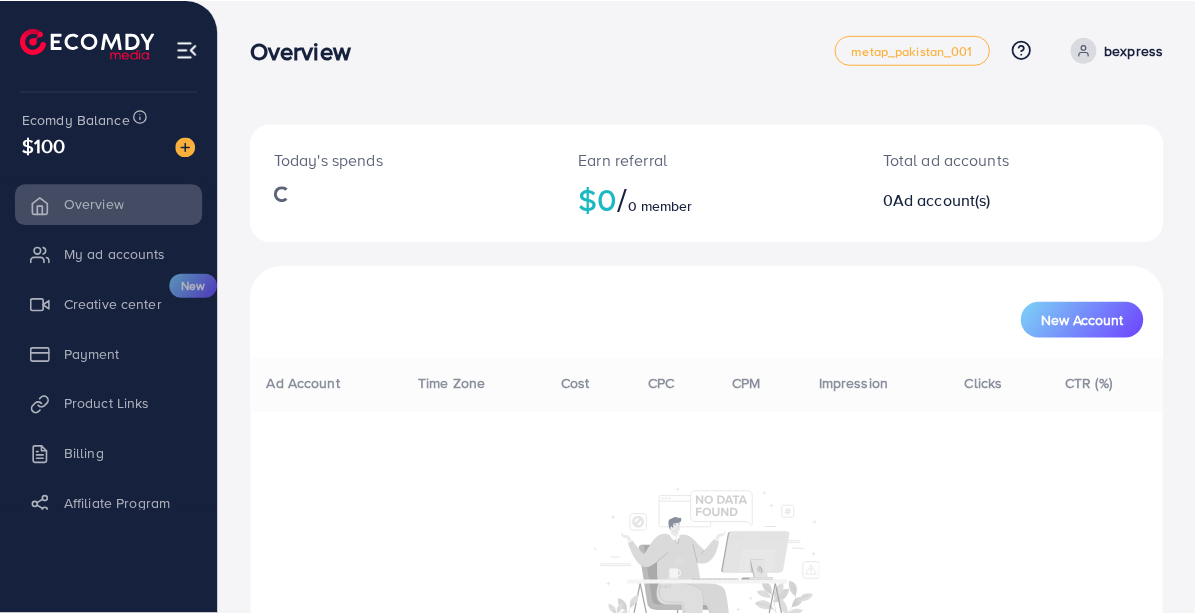 scroll, scrollTop: 0, scrollLeft: 0, axis: both 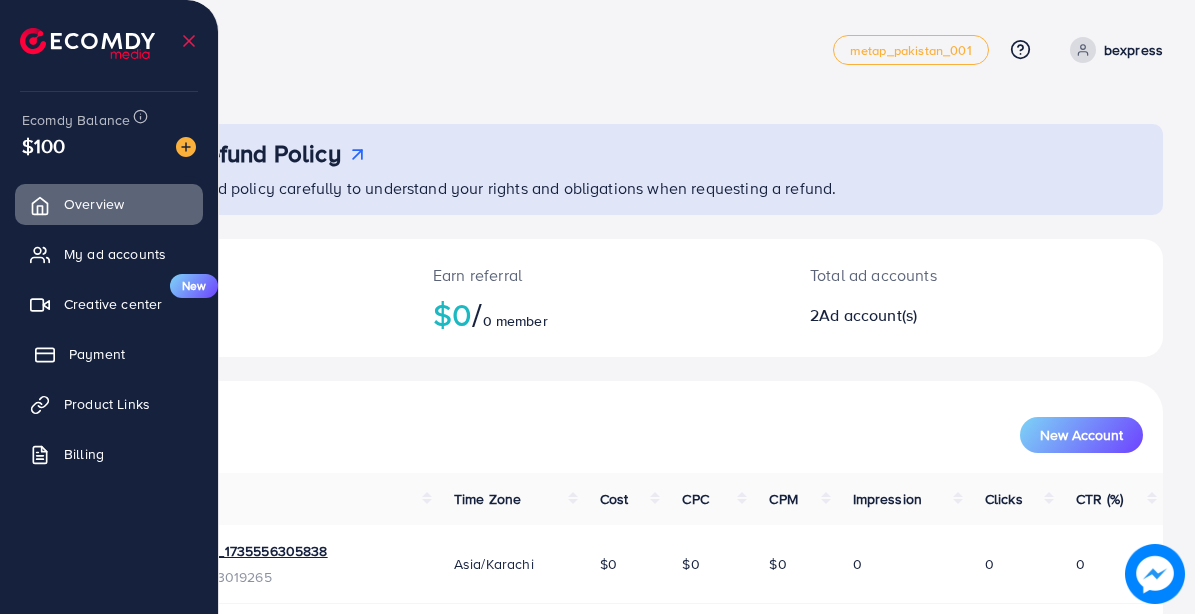 click on "Payment" at bounding box center (109, 354) 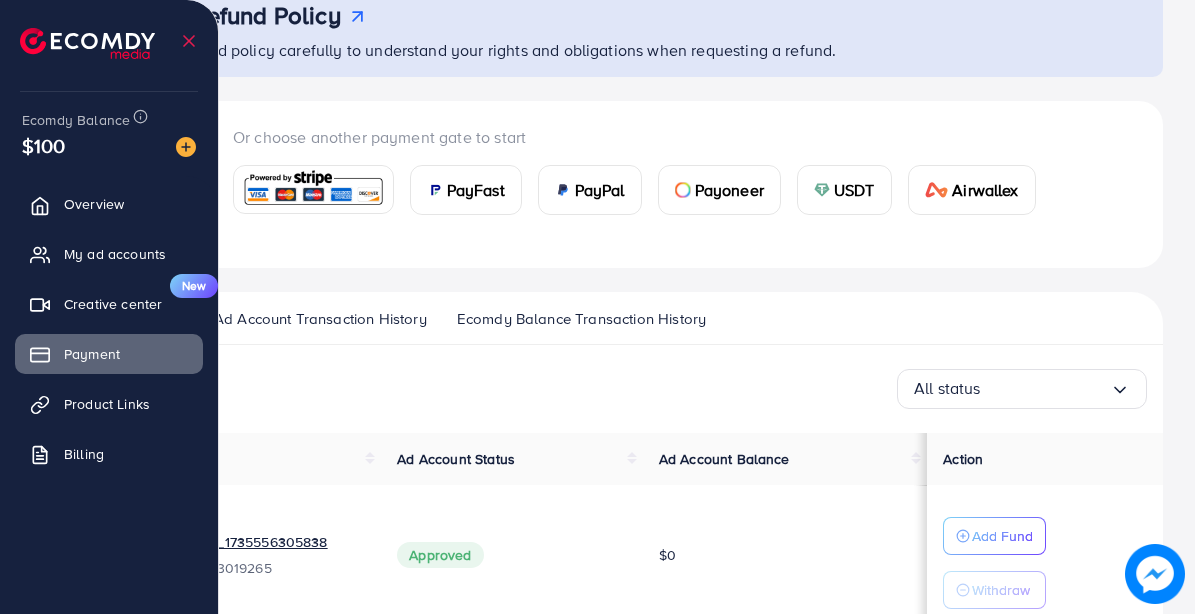 scroll, scrollTop: 0, scrollLeft: 0, axis: both 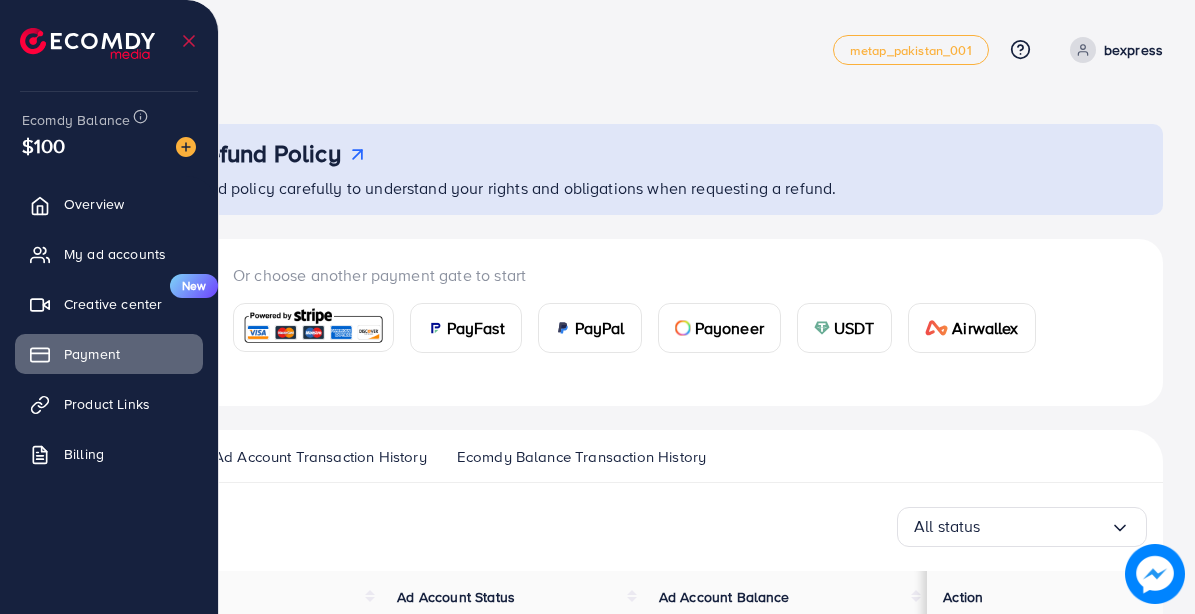 click at bounding box center [0, 0] 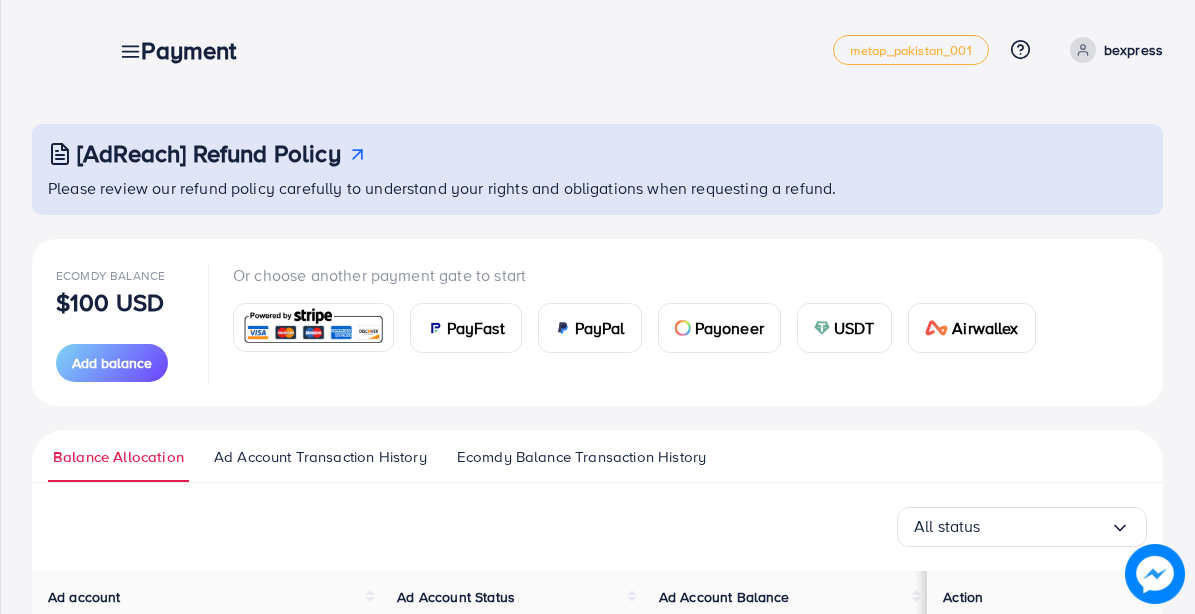 click on "bexpress" at bounding box center (1133, 50) 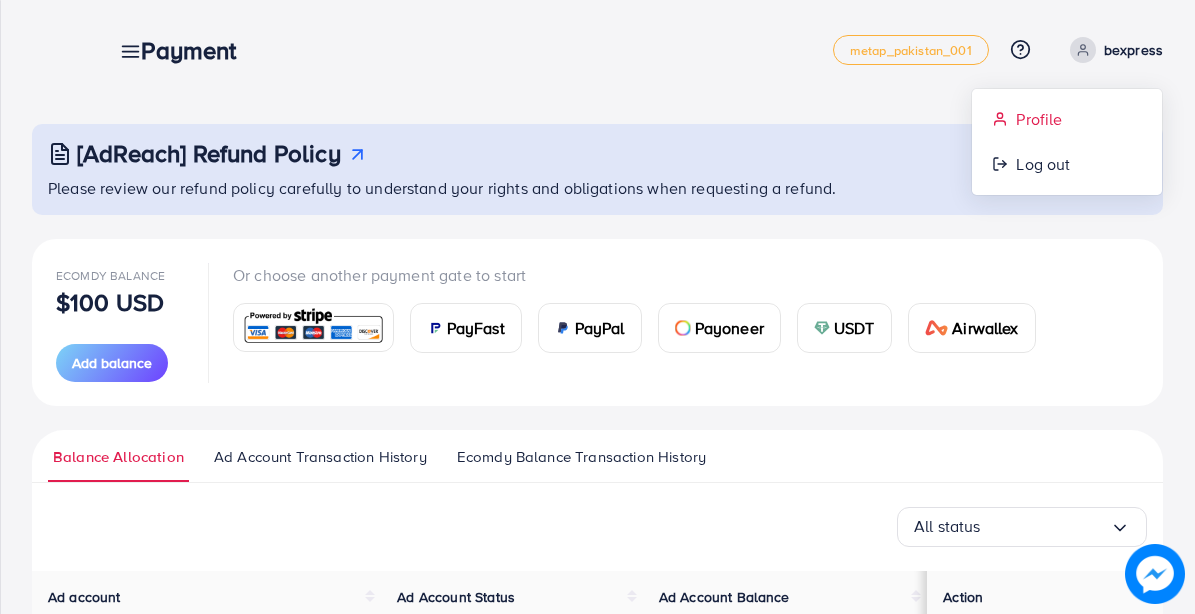 click on "Profile" at bounding box center (1067, 119) 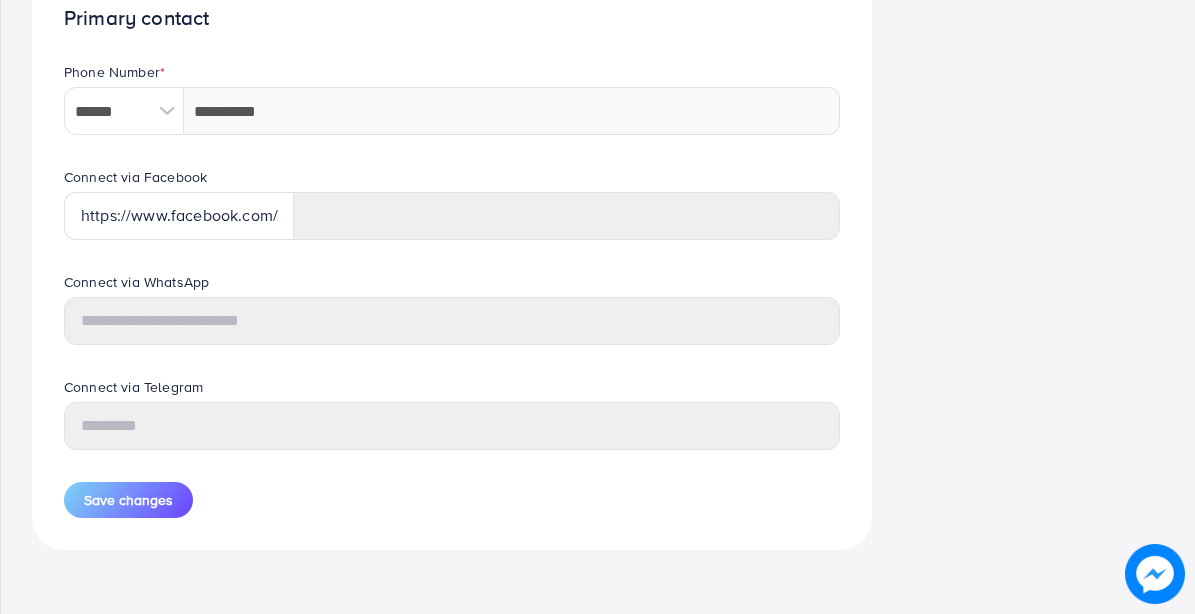 scroll, scrollTop: 0, scrollLeft: 0, axis: both 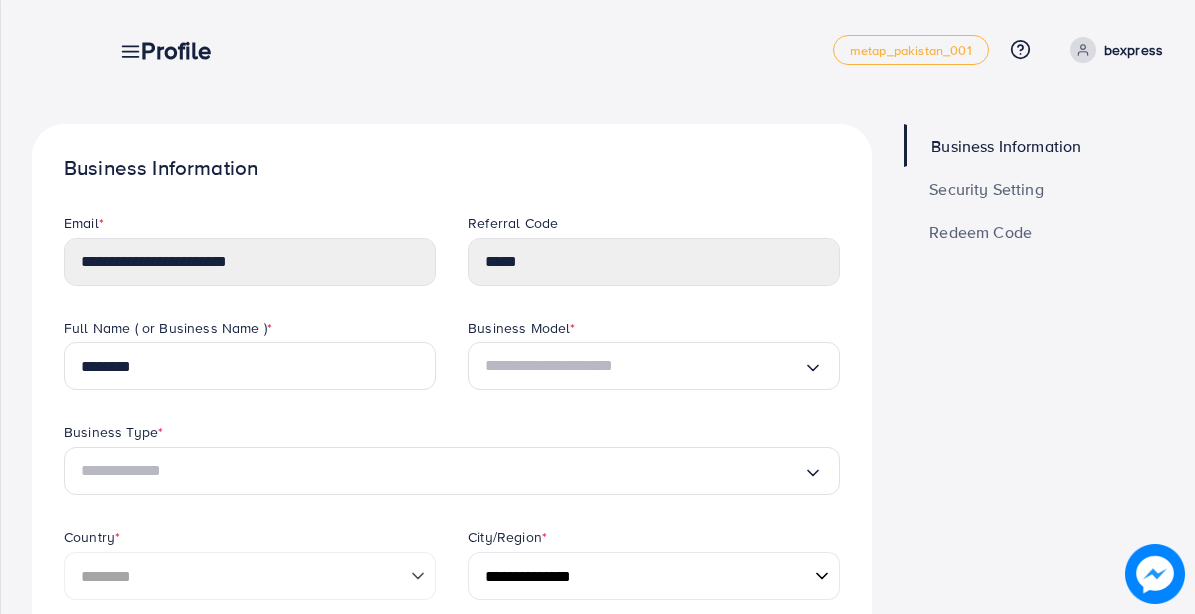 click on "Security Setting" at bounding box center [986, 189] 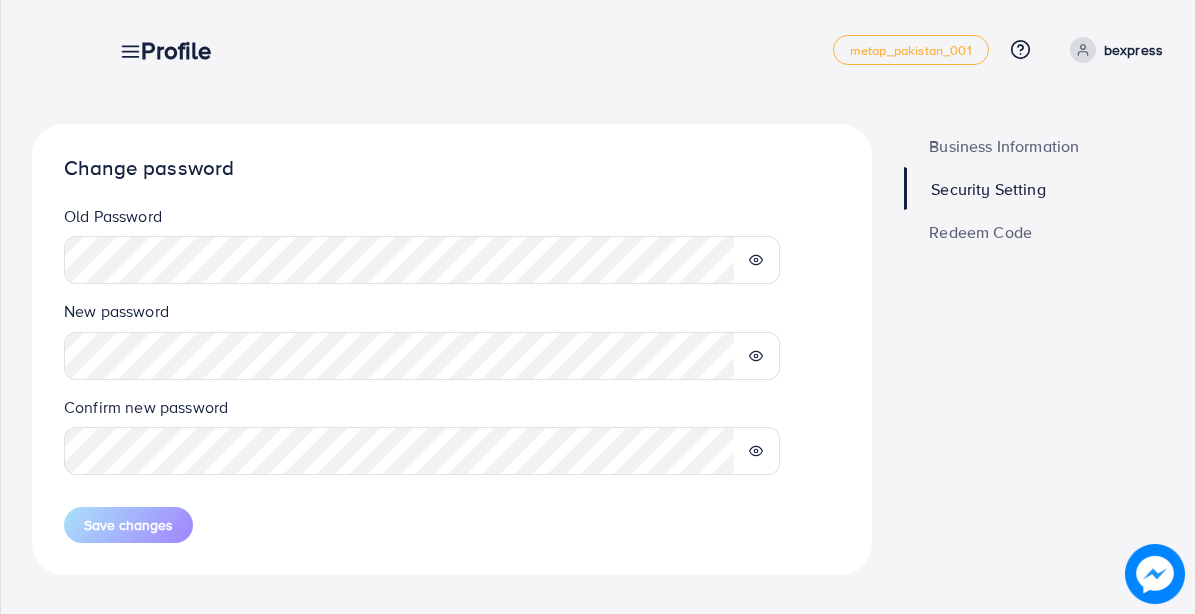 scroll, scrollTop: 25, scrollLeft: 0, axis: vertical 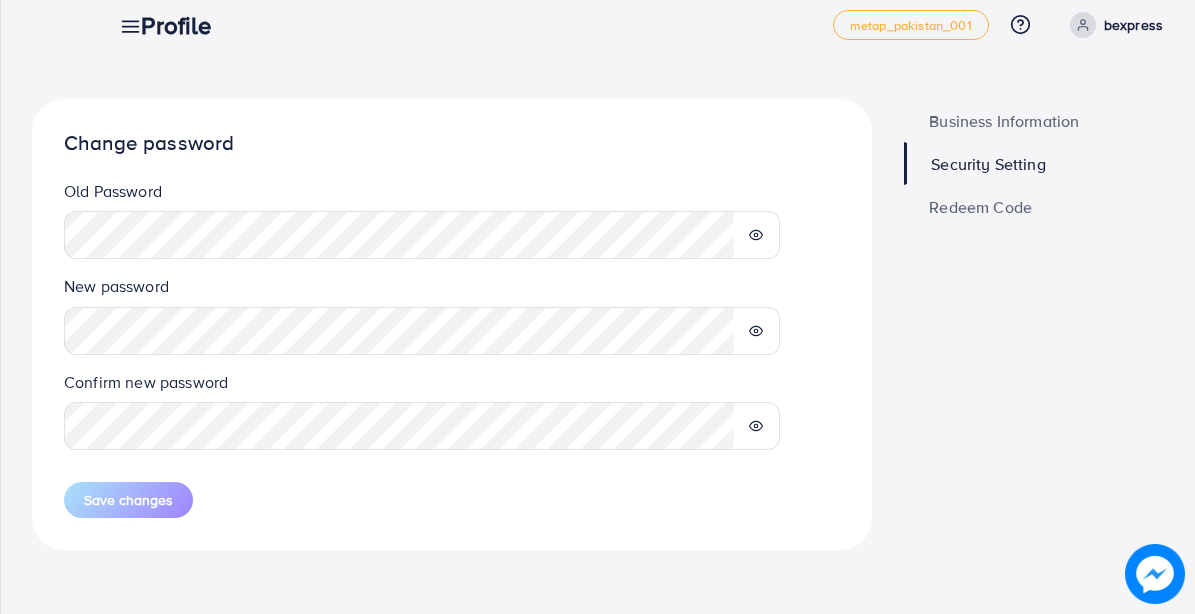 click on "Business Information" at bounding box center (1004, 121) 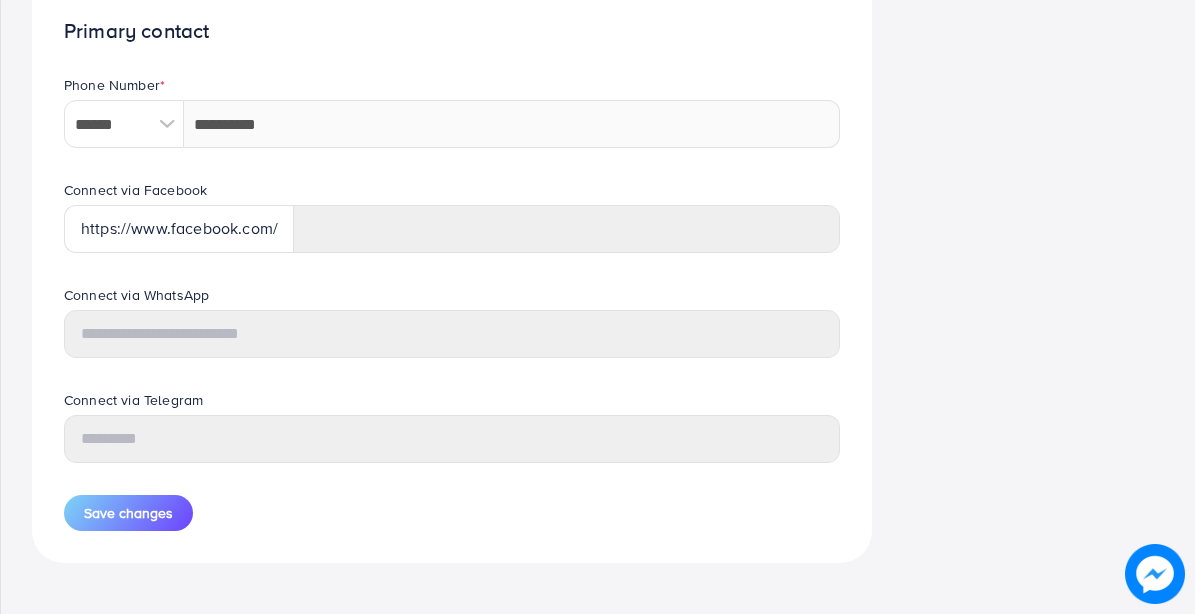 scroll, scrollTop: 965, scrollLeft: 0, axis: vertical 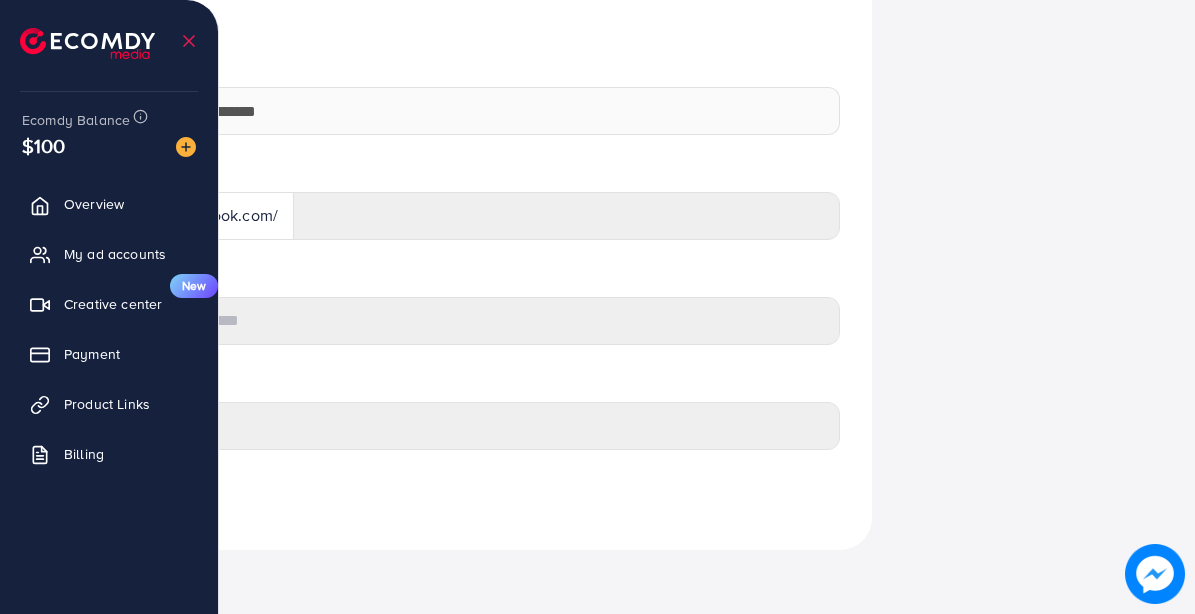 click at bounding box center [87, 43] 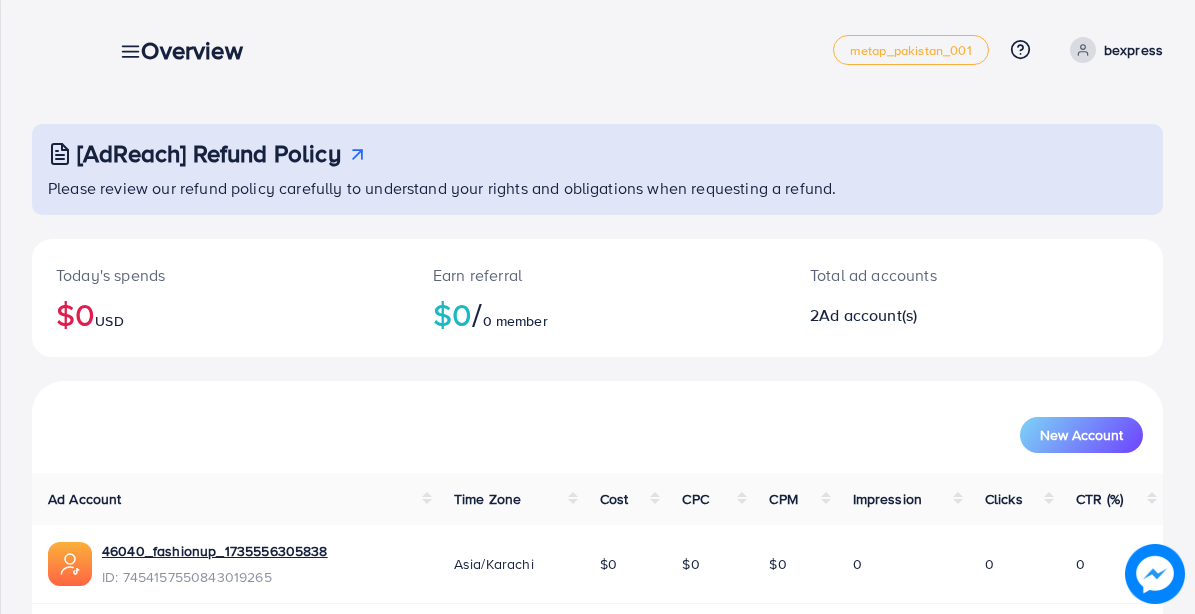 click on "Overview   metap_pakistan_001  Help Center Contact Support Plans and Pricing Term and policy About Us  bexpress  Profile Log out" at bounding box center [637, 50] 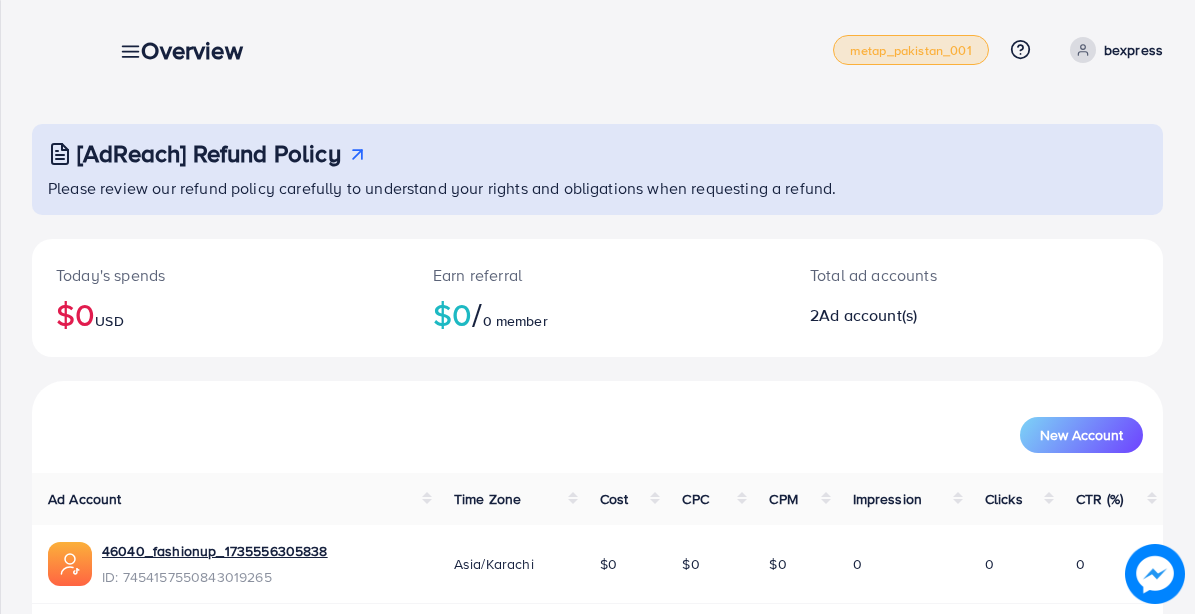 click on "metap_pakistan_001" at bounding box center (911, 50) 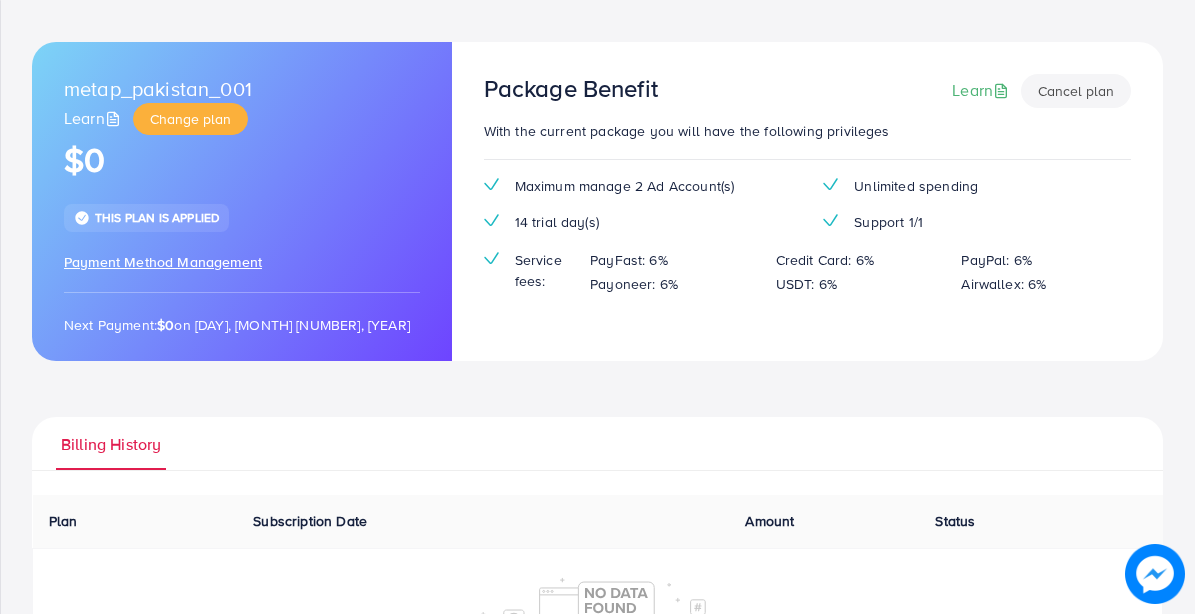 scroll, scrollTop: 0, scrollLeft: 0, axis: both 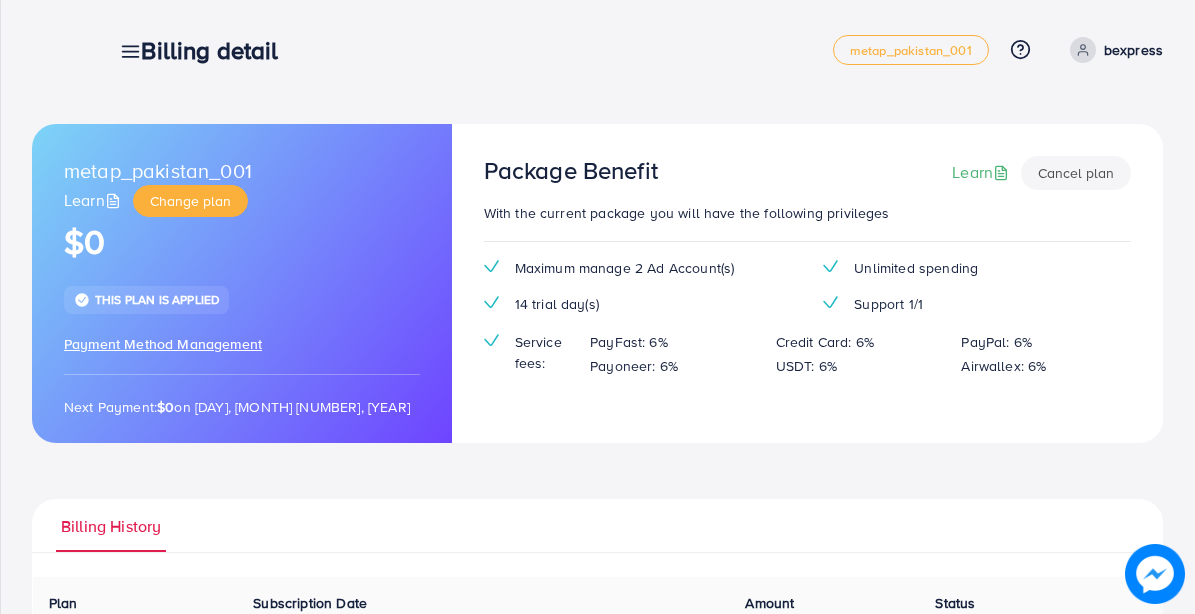 click on "Cancel plan" at bounding box center [1076, 173] 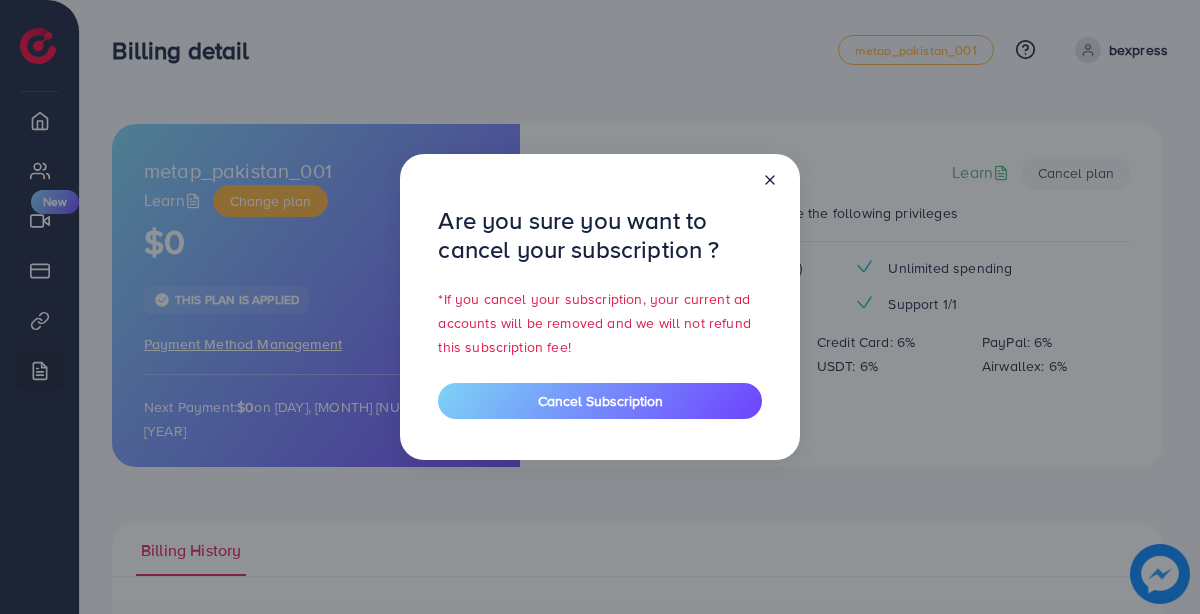 click 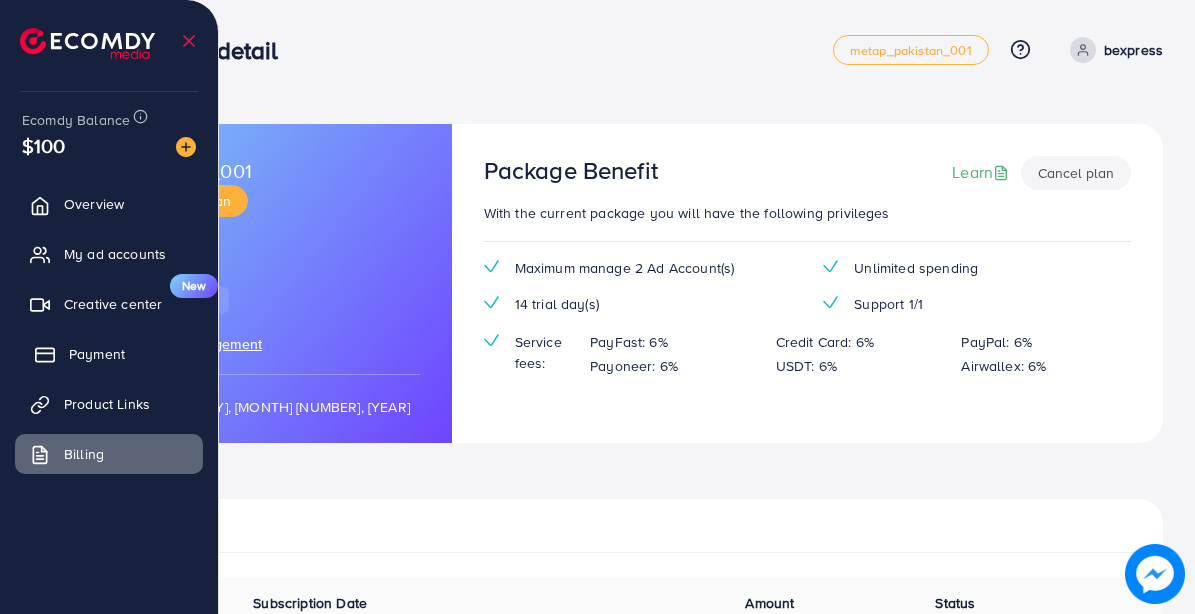 click on "Payment" at bounding box center (97, 354) 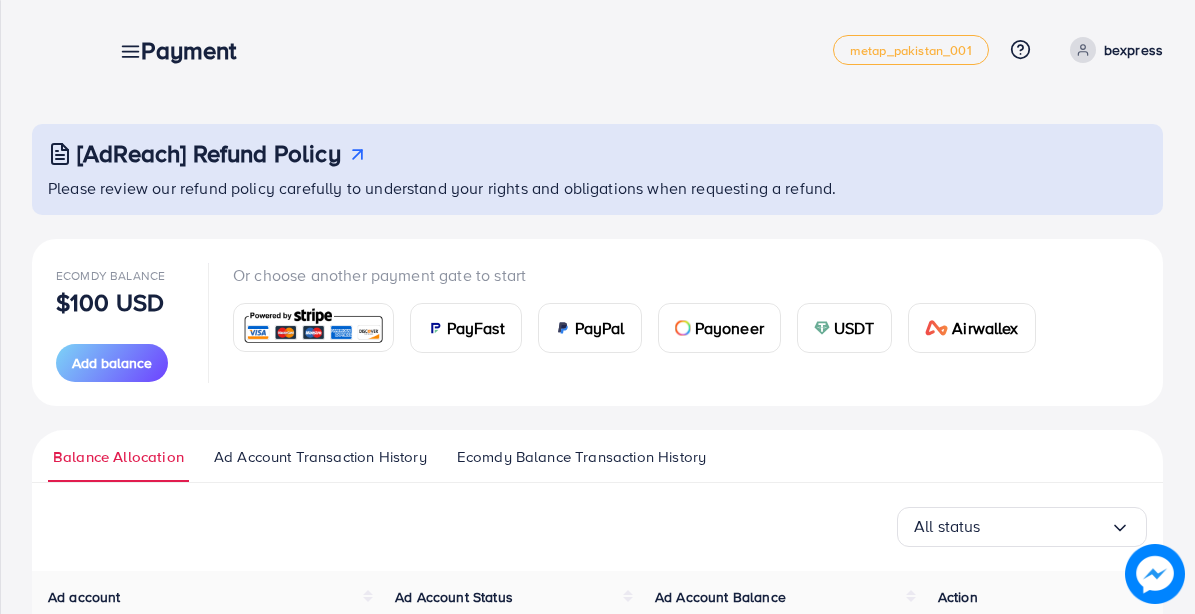 scroll, scrollTop: 137, scrollLeft: 0, axis: vertical 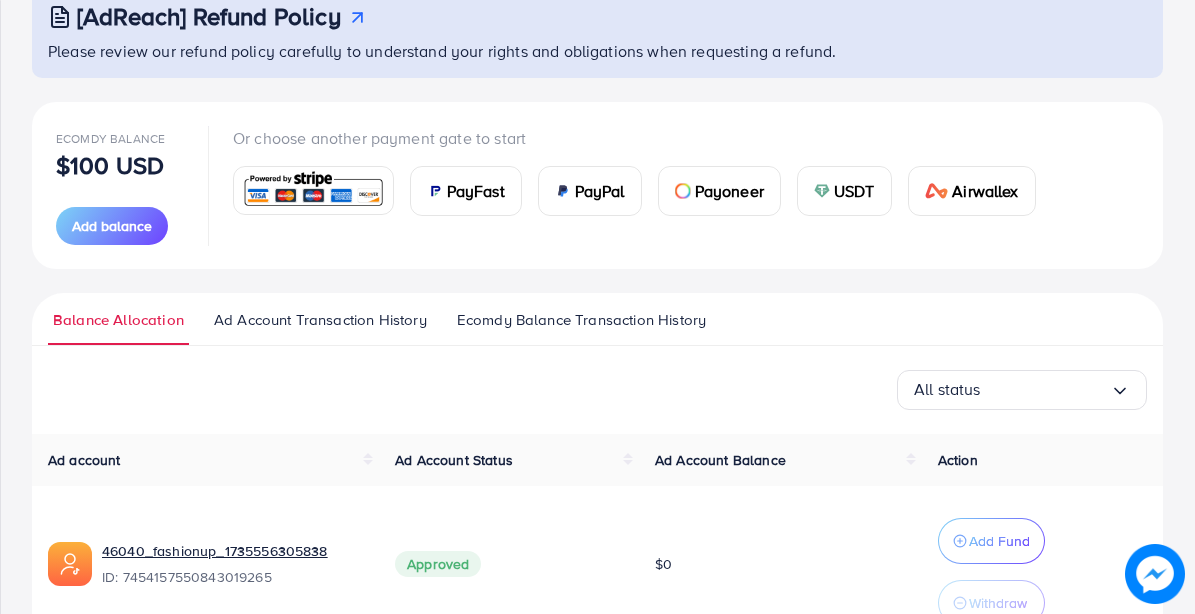 click on "Ad Account Transaction History" at bounding box center (320, 320) 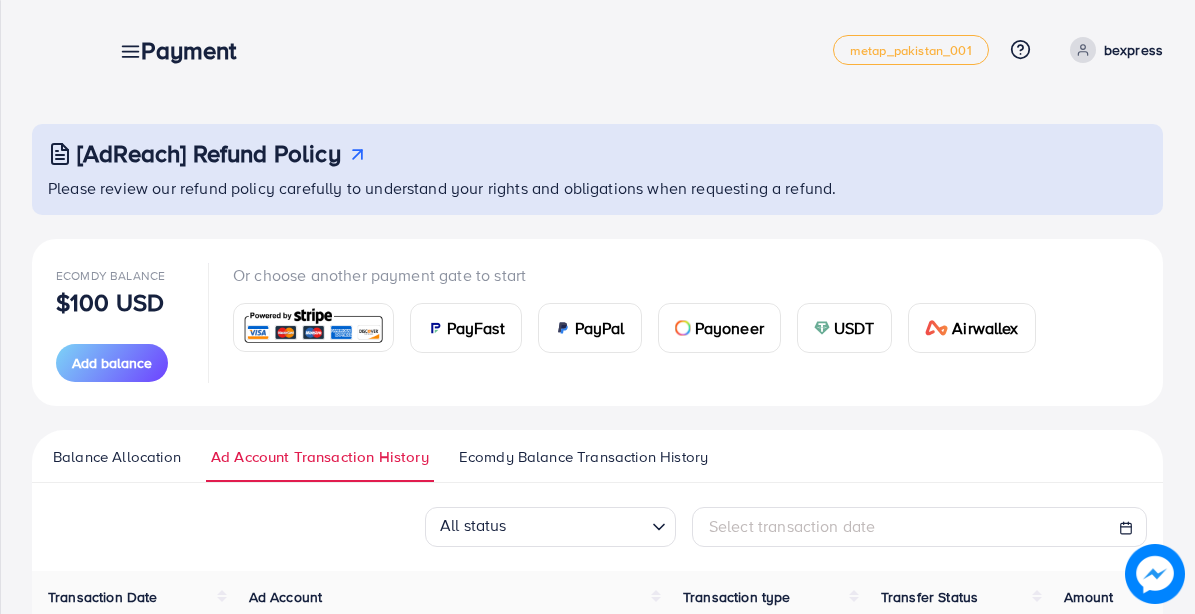 click on "Ecomdy Balance Transaction History" at bounding box center (583, 457) 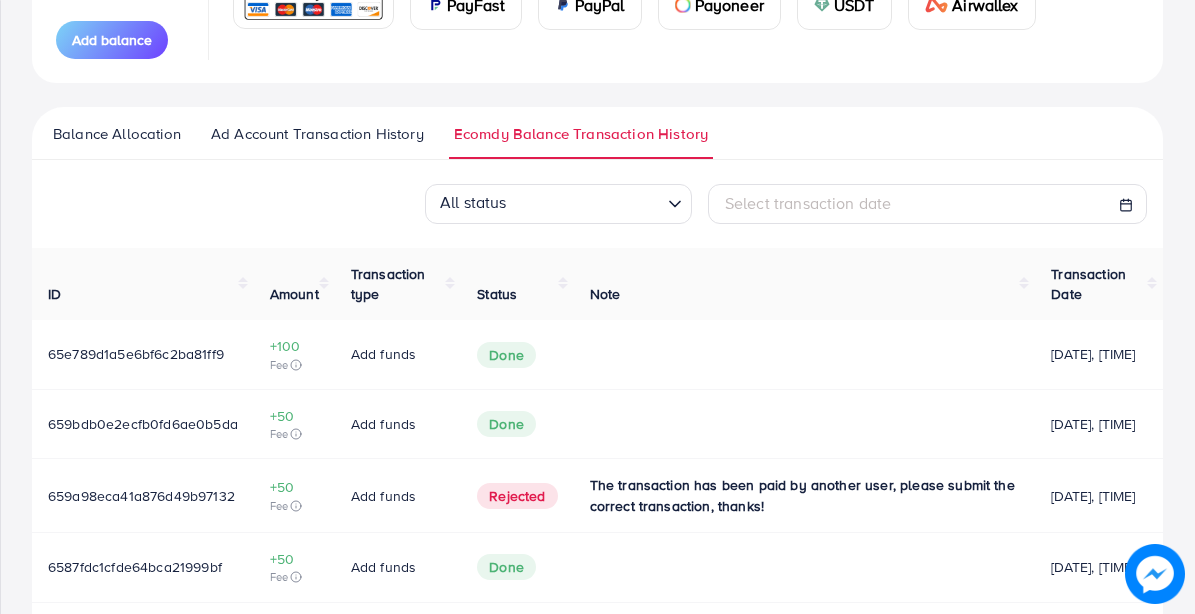 scroll, scrollTop: 408, scrollLeft: 0, axis: vertical 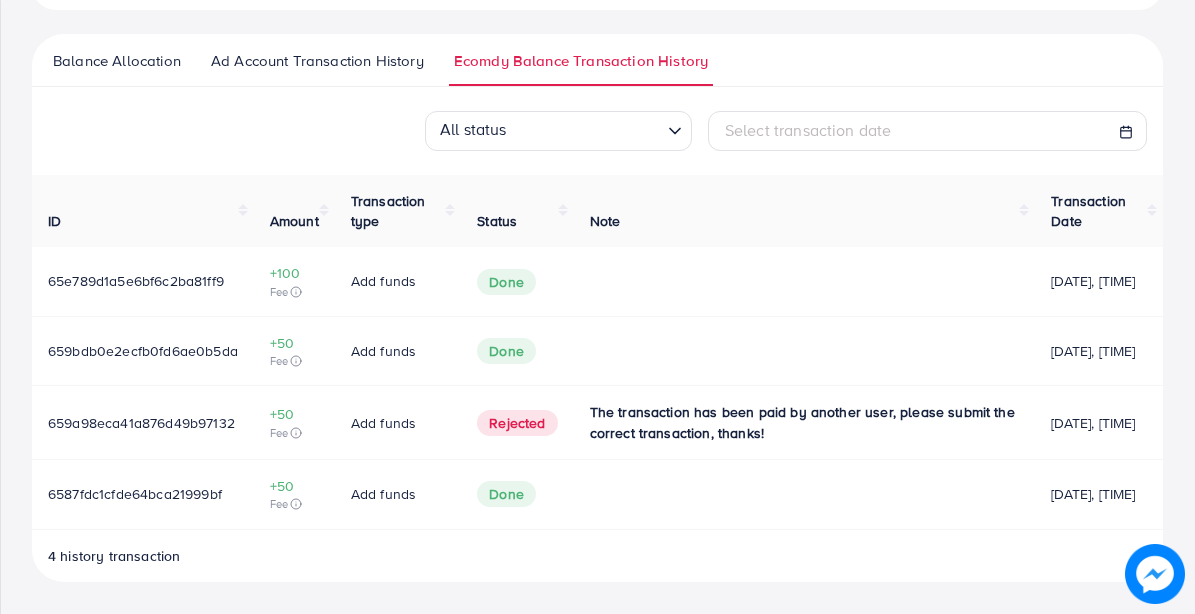 click 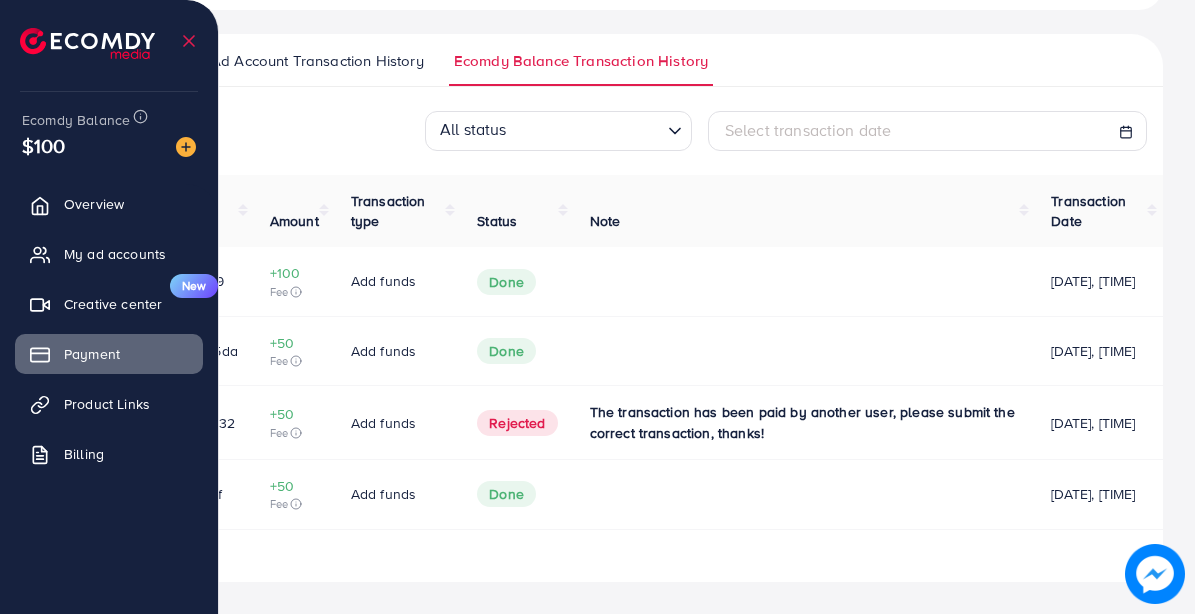 click at bounding box center (87, 43) 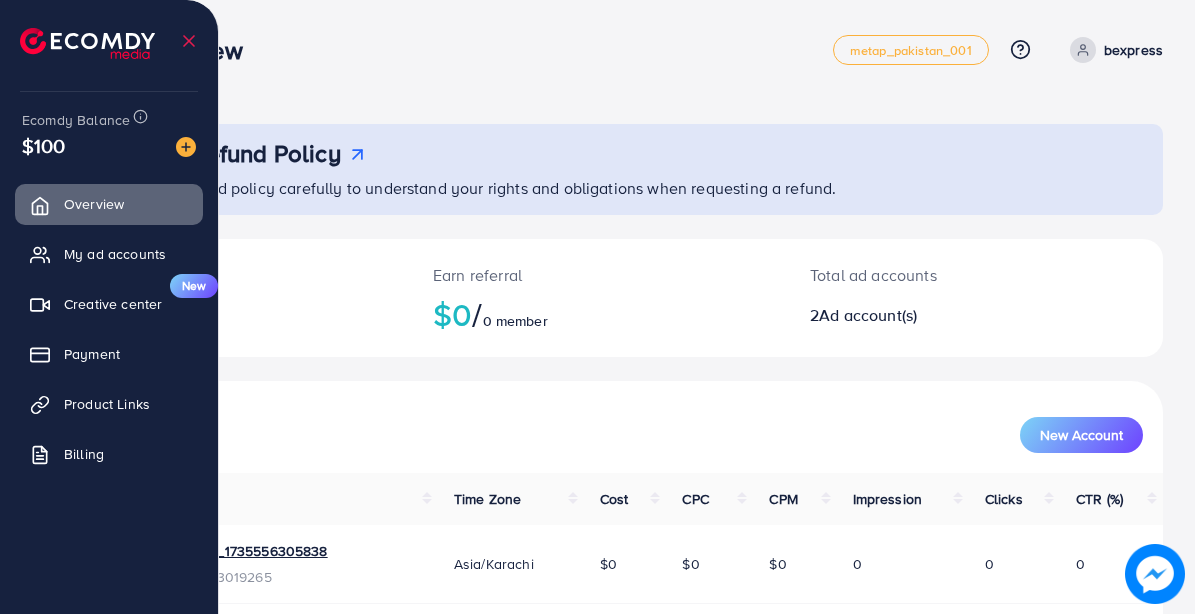 click at bounding box center (87, 43) 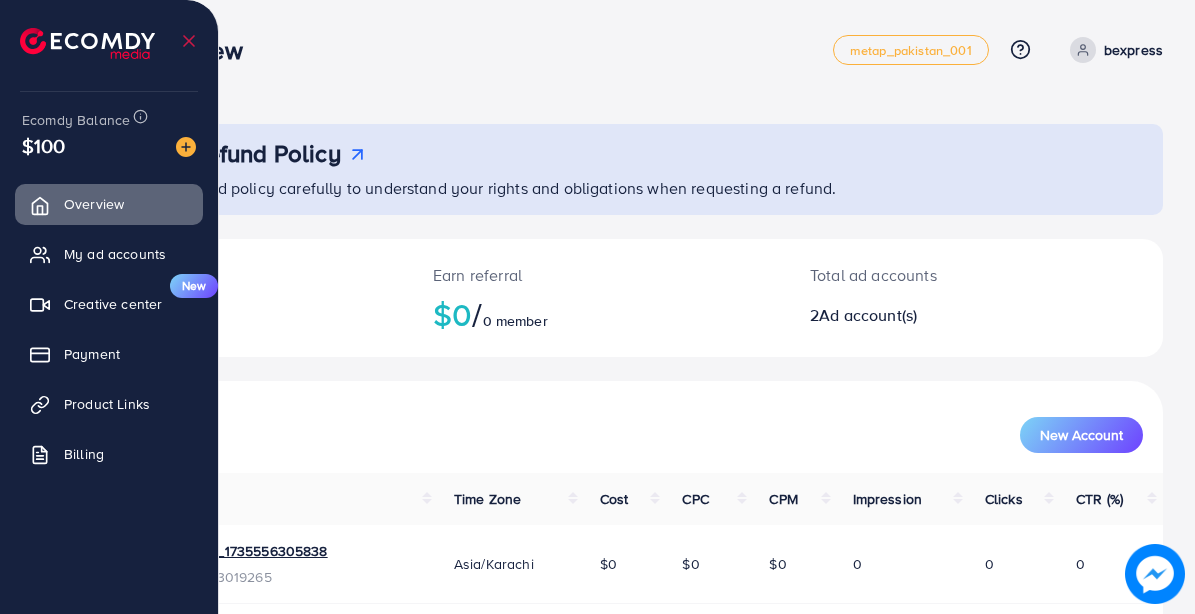 click at bounding box center (0, 0) 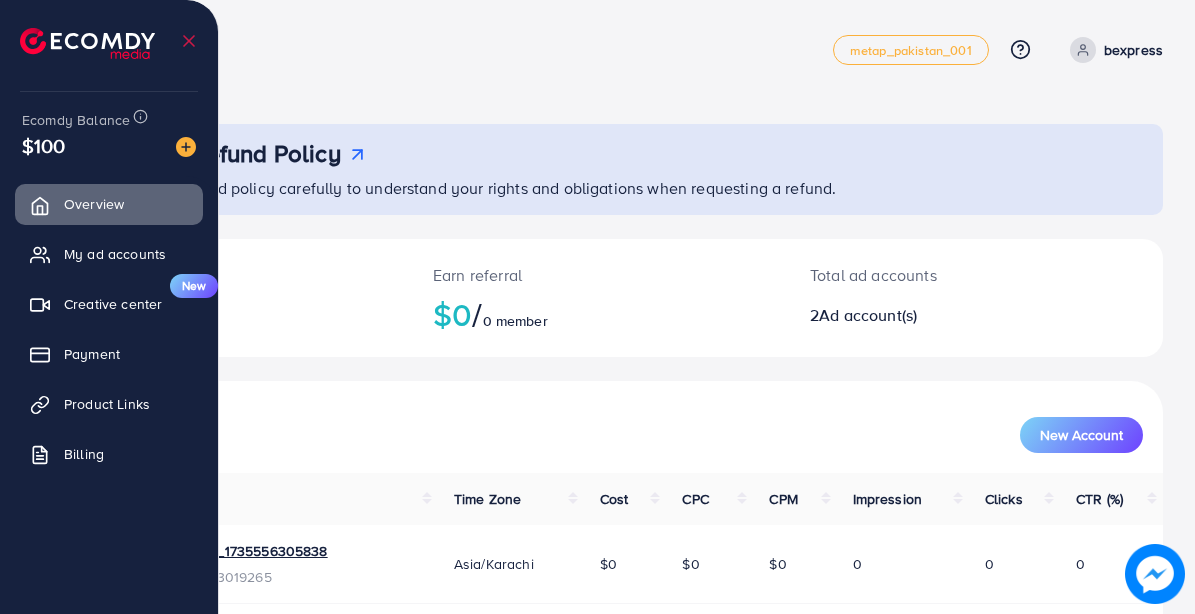 click at bounding box center [0, 0] 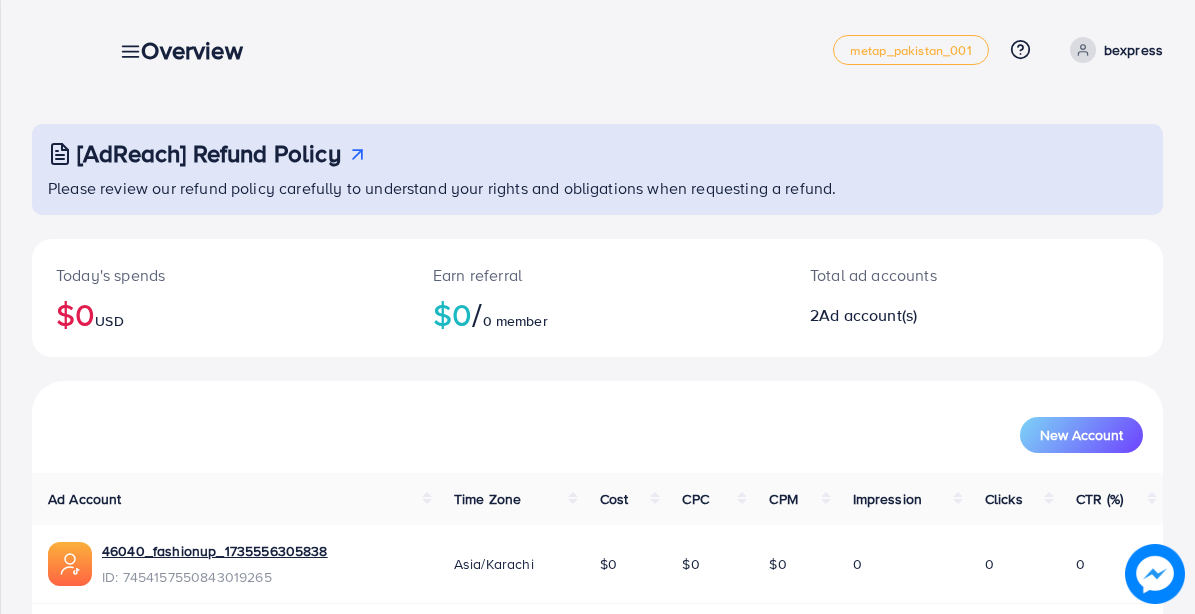 click on "Overview" at bounding box center (199, 50) 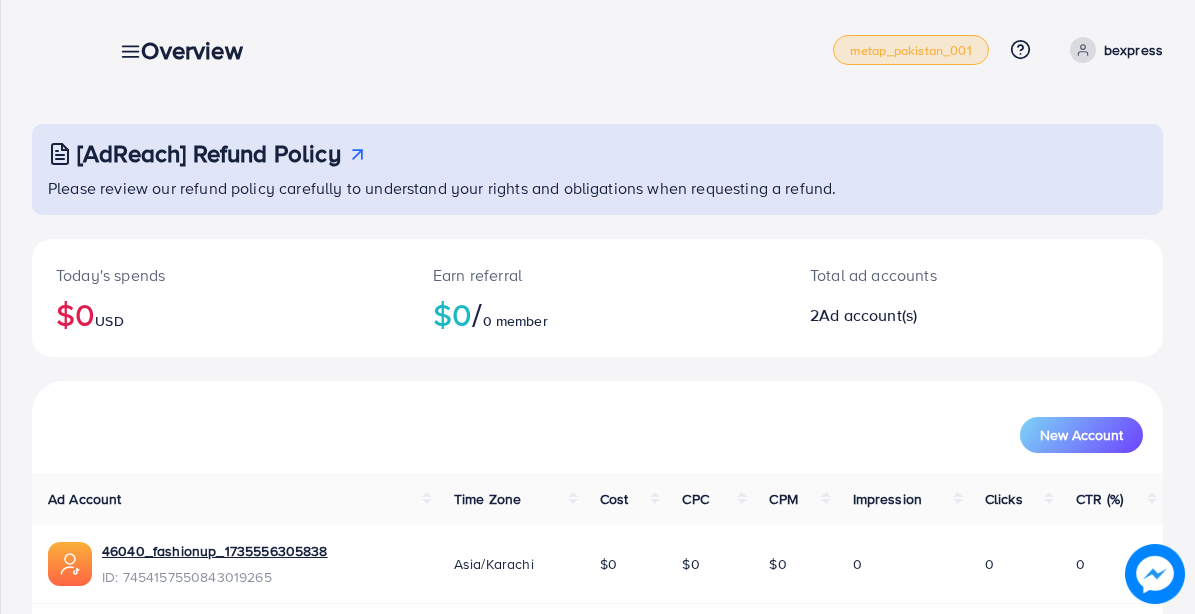 click on "metap_pakistan_001" at bounding box center (911, 50) 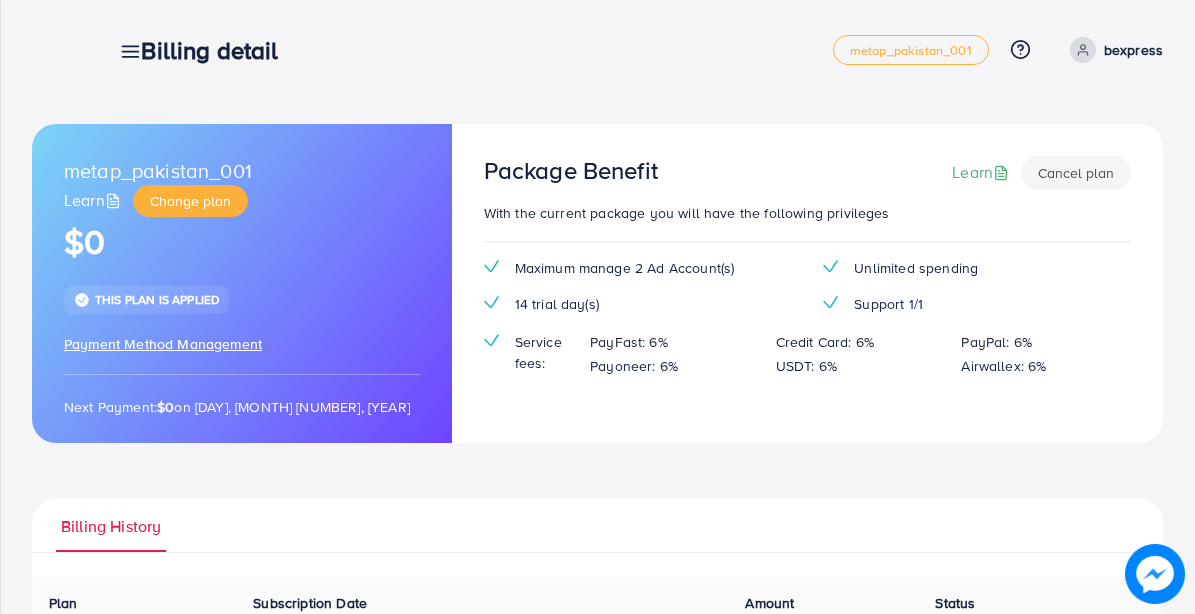 click on "Cancel plan" at bounding box center (1076, 173) 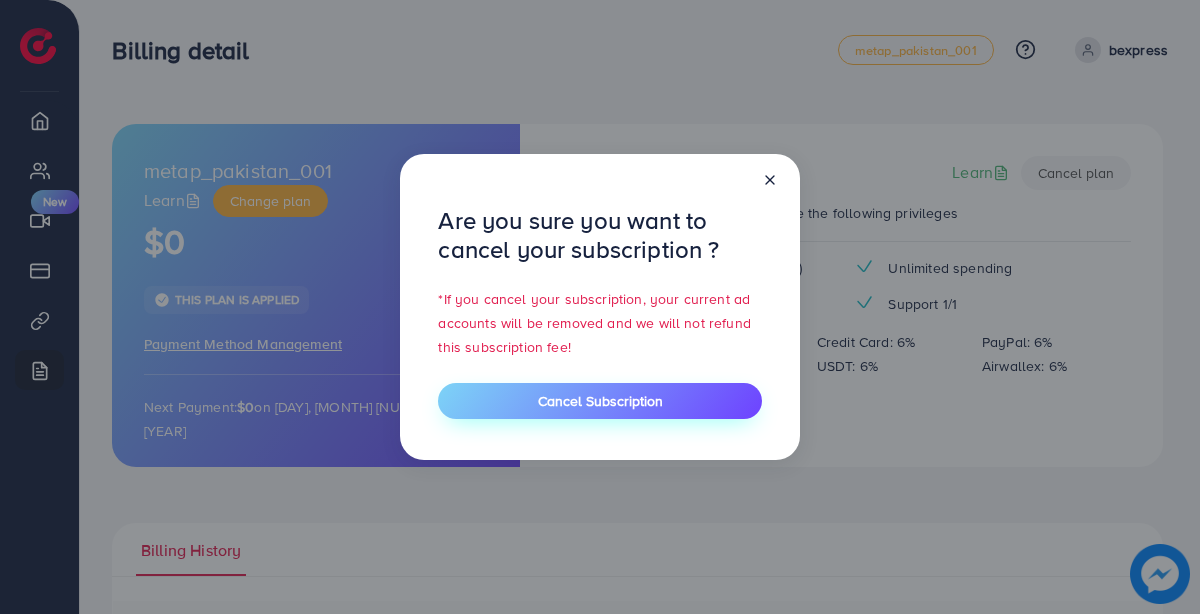 click on "Cancel Subscription" at bounding box center (600, 401) 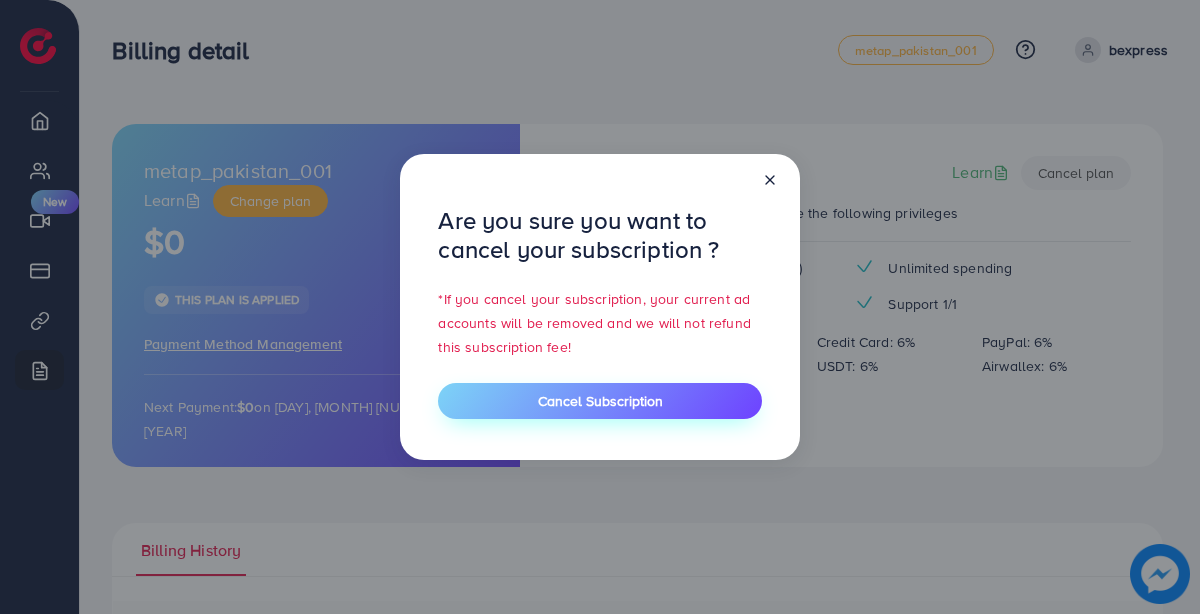 click on "Cancel Subscription" at bounding box center (599, 401) 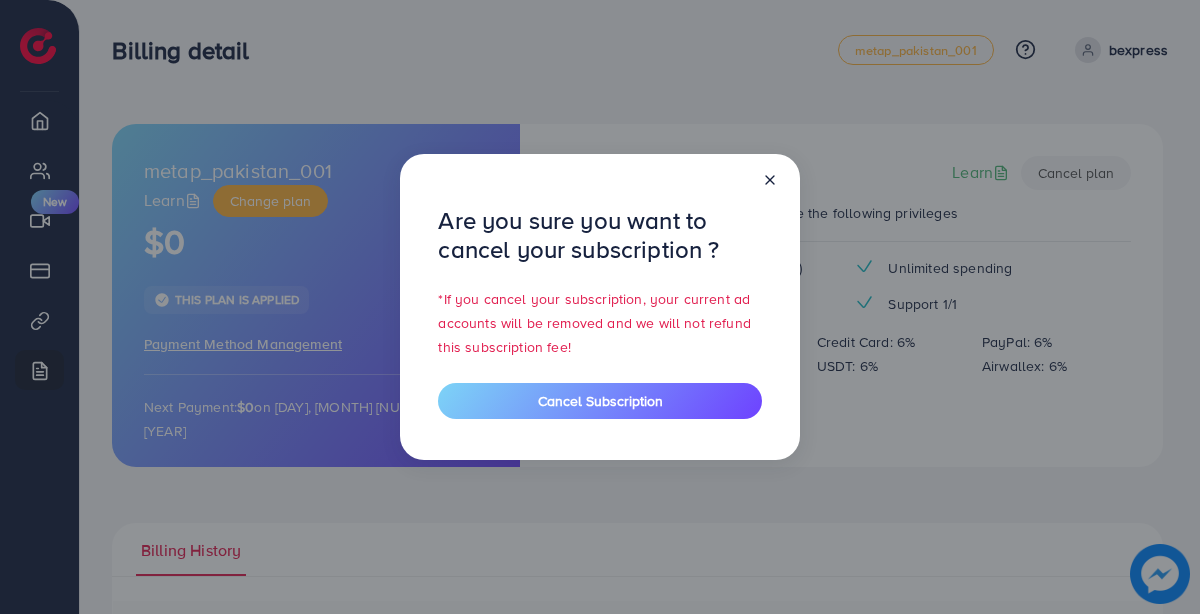 click 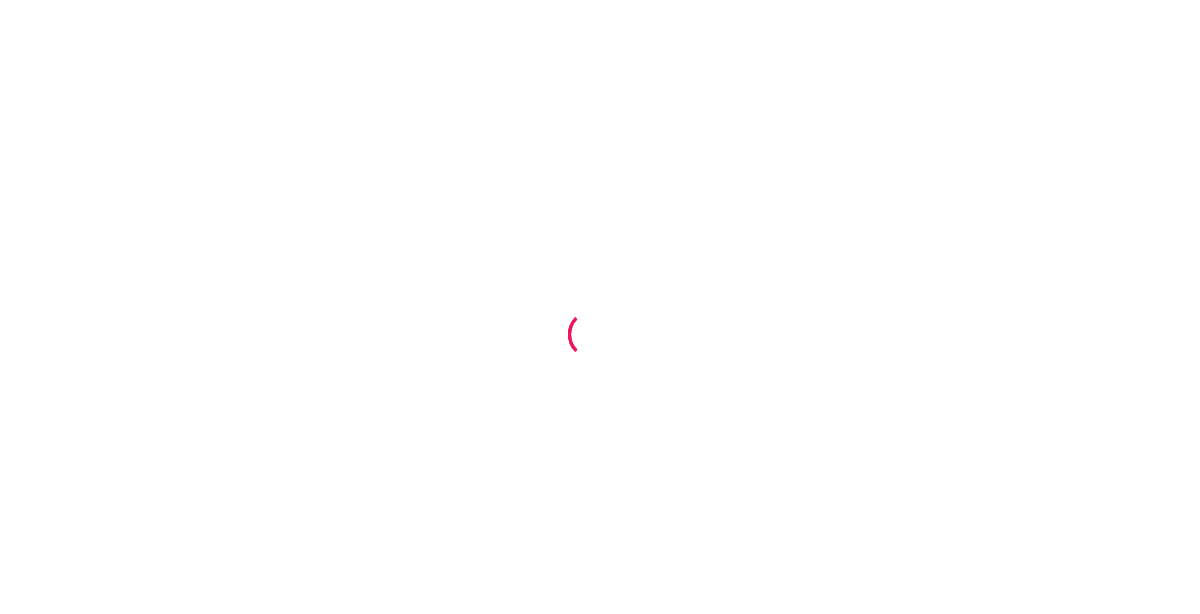 scroll, scrollTop: 0, scrollLeft: 0, axis: both 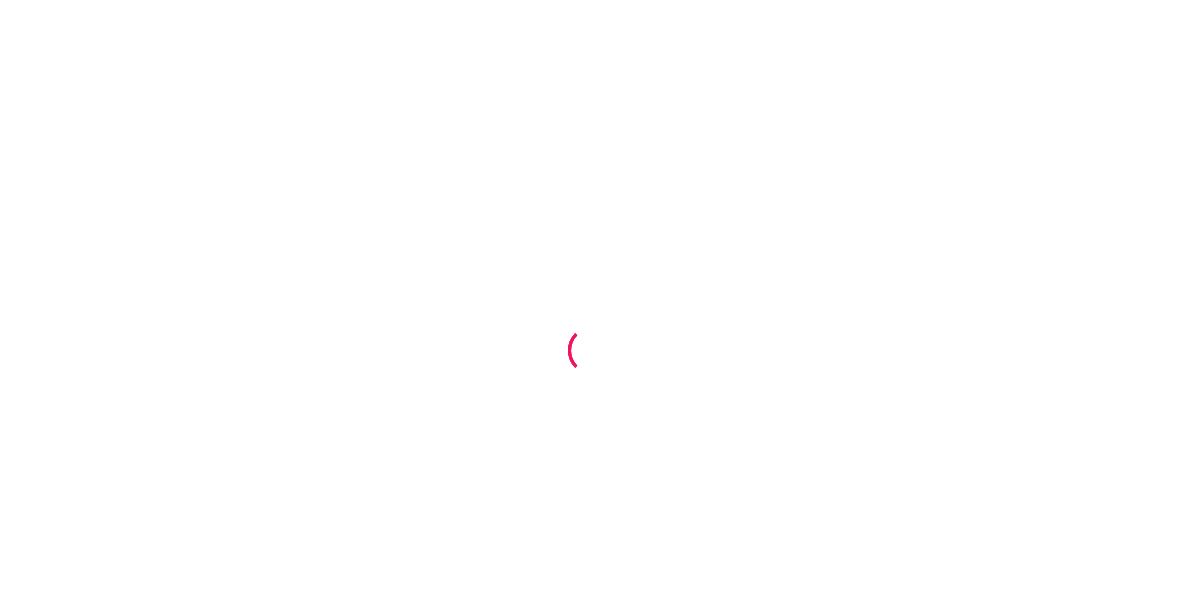 click at bounding box center [600, 323] 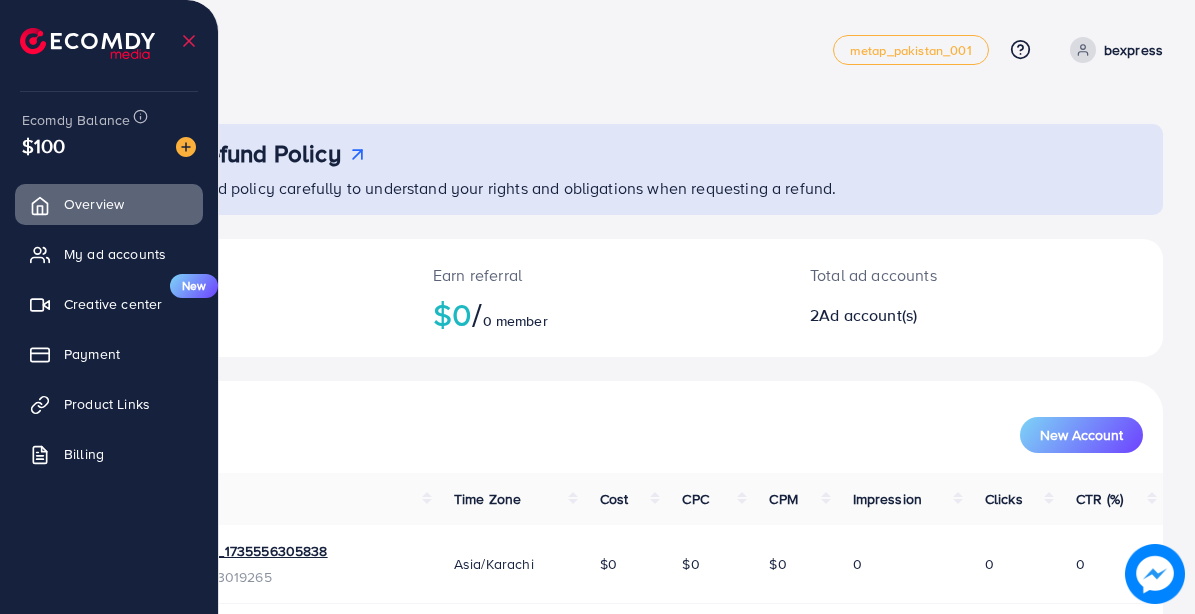 scroll, scrollTop: 0, scrollLeft: 0, axis: both 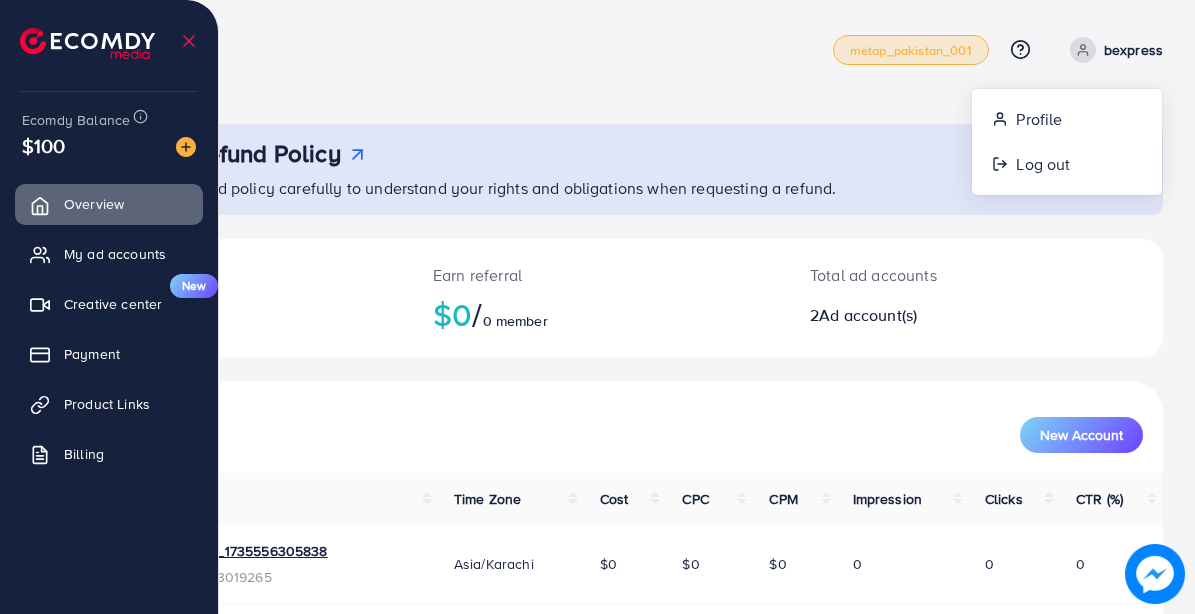 click on "metap_pakistan_001" at bounding box center [911, 50] 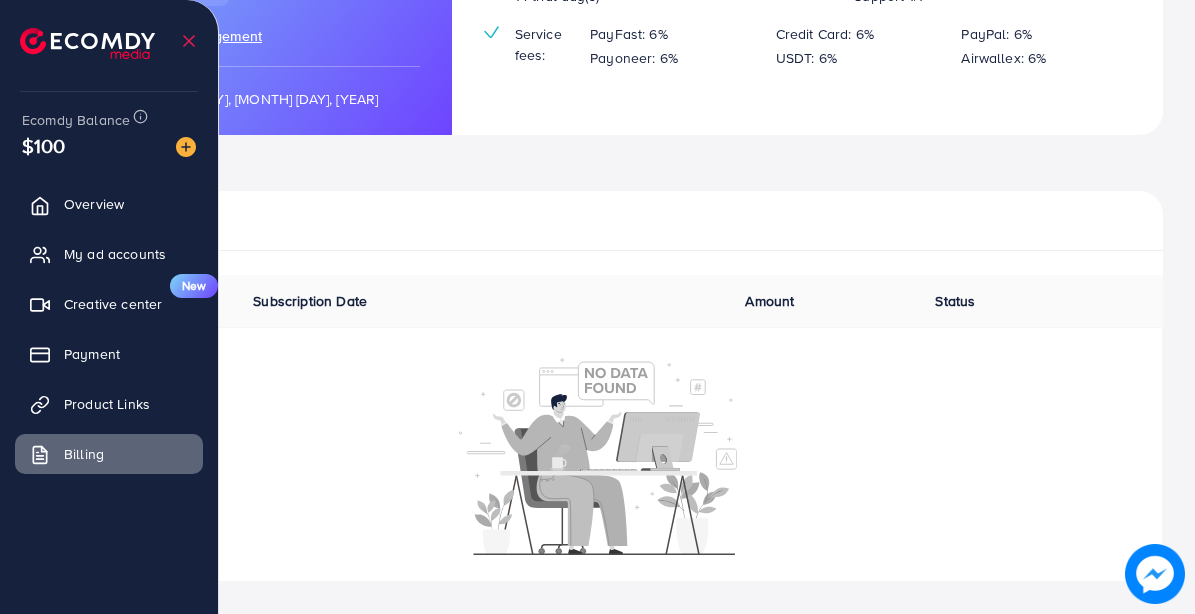 scroll, scrollTop: 0, scrollLeft: 0, axis: both 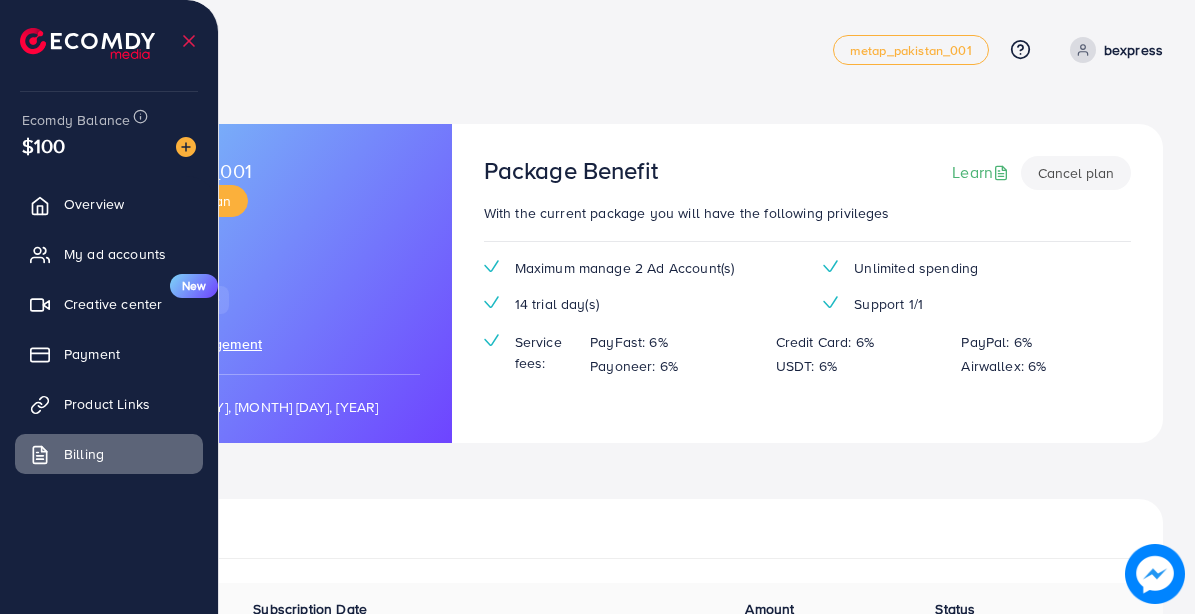 click on "Cancel plan" at bounding box center (1076, 173) 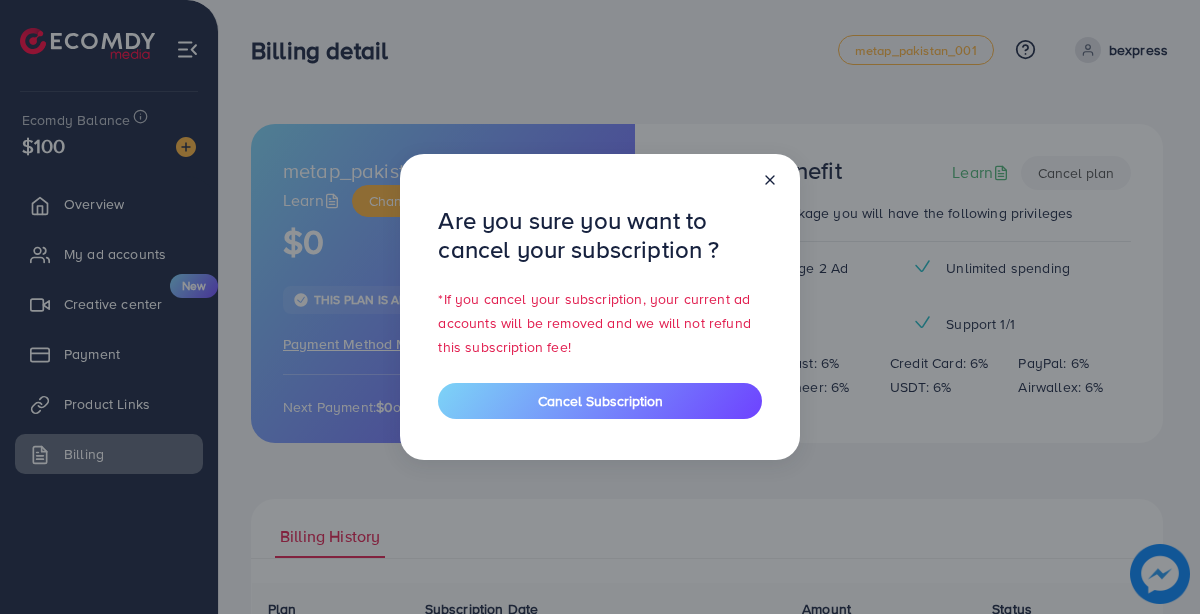 click 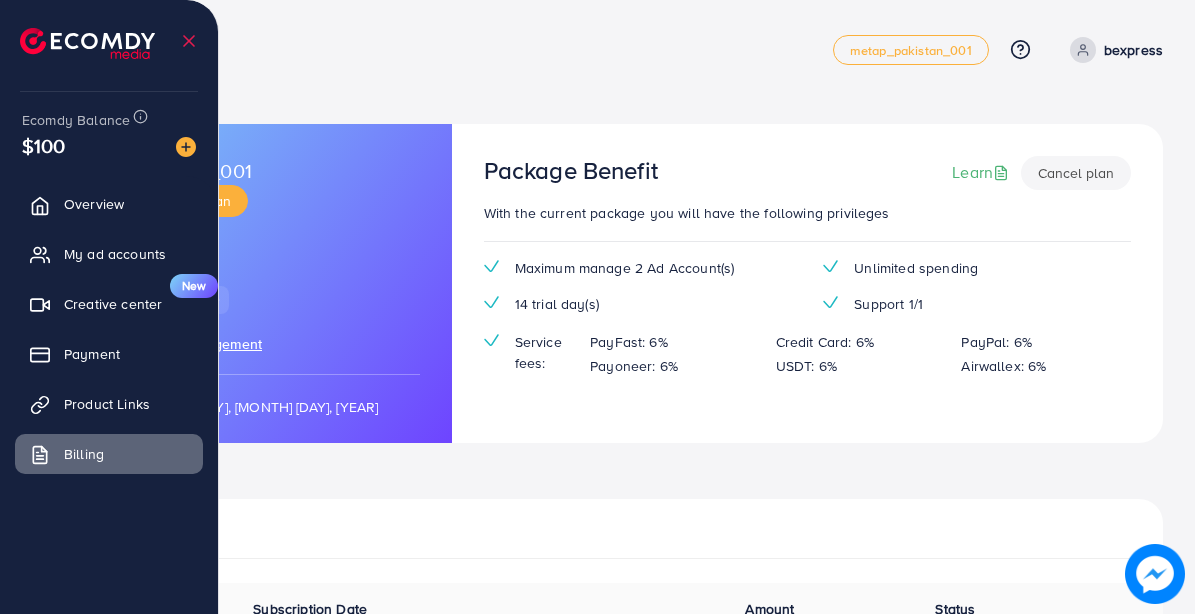 click on "Cancel plan" at bounding box center (1076, 173) 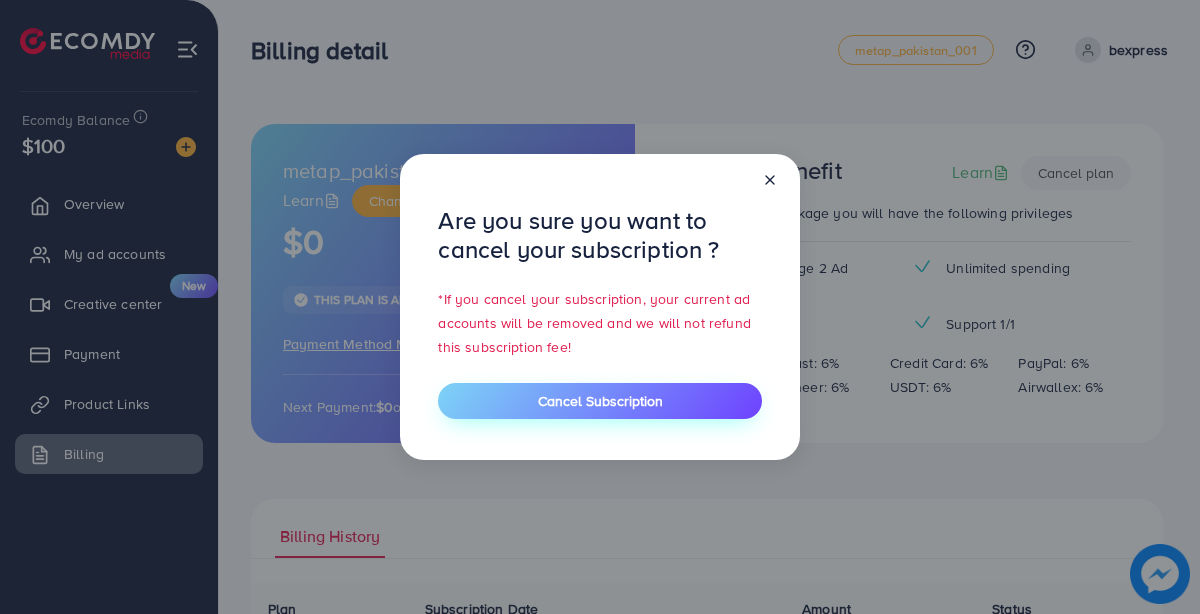 click on "Cancel Subscription" at bounding box center [599, 401] 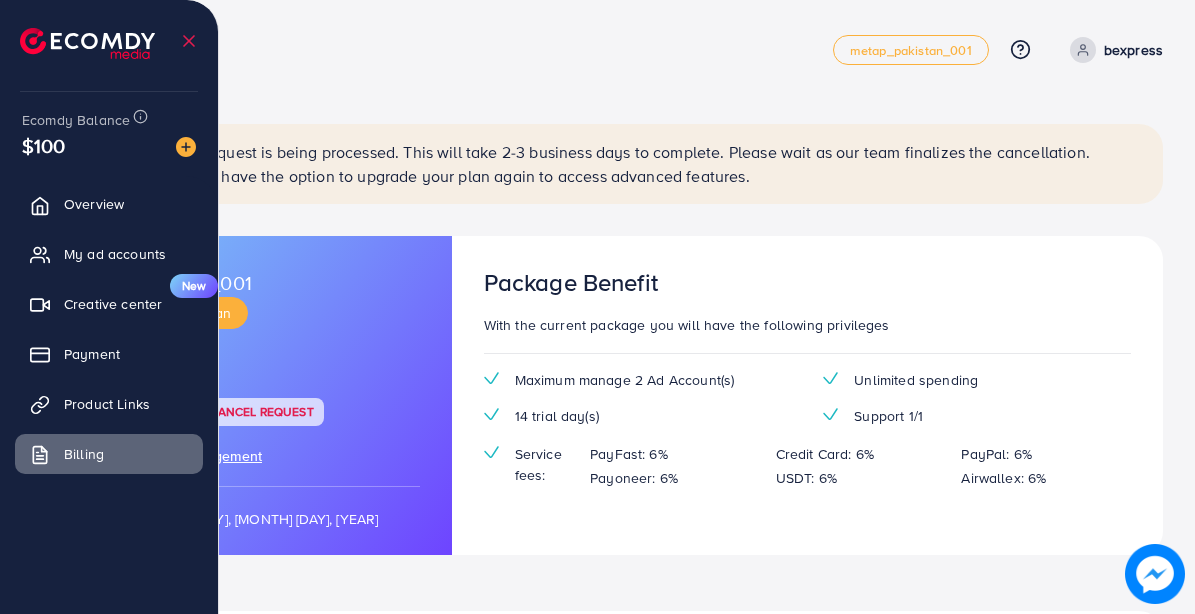 click on "Payment Method Management" at bounding box center (163, 456) 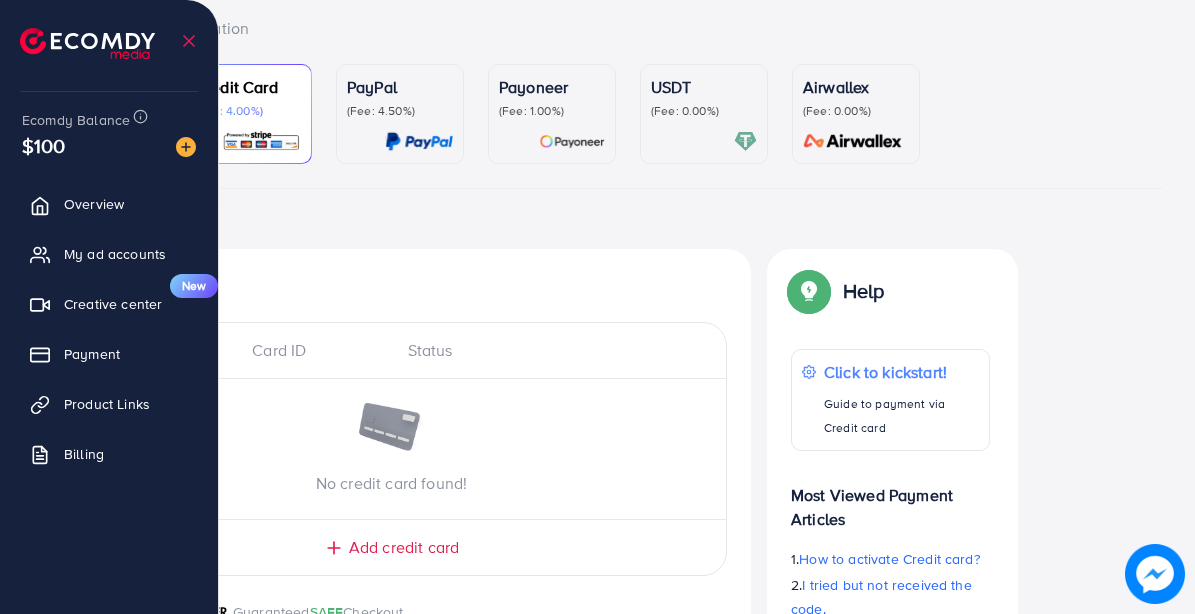 scroll, scrollTop: 0, scrollLeft: 0, axis: both 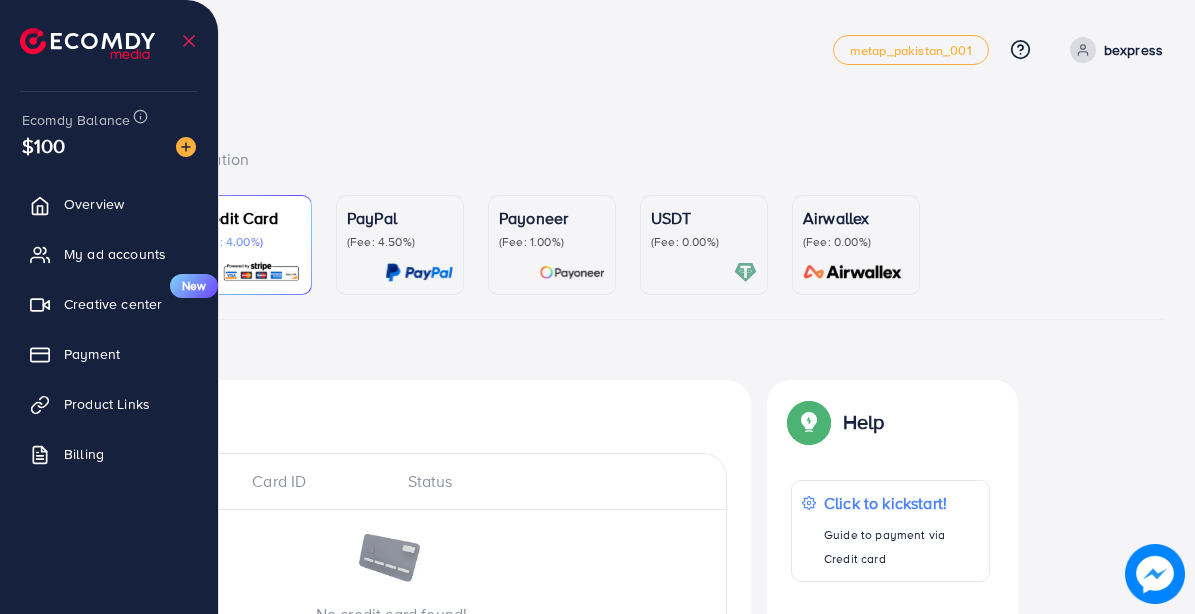 click at bounding box center [87, 43] 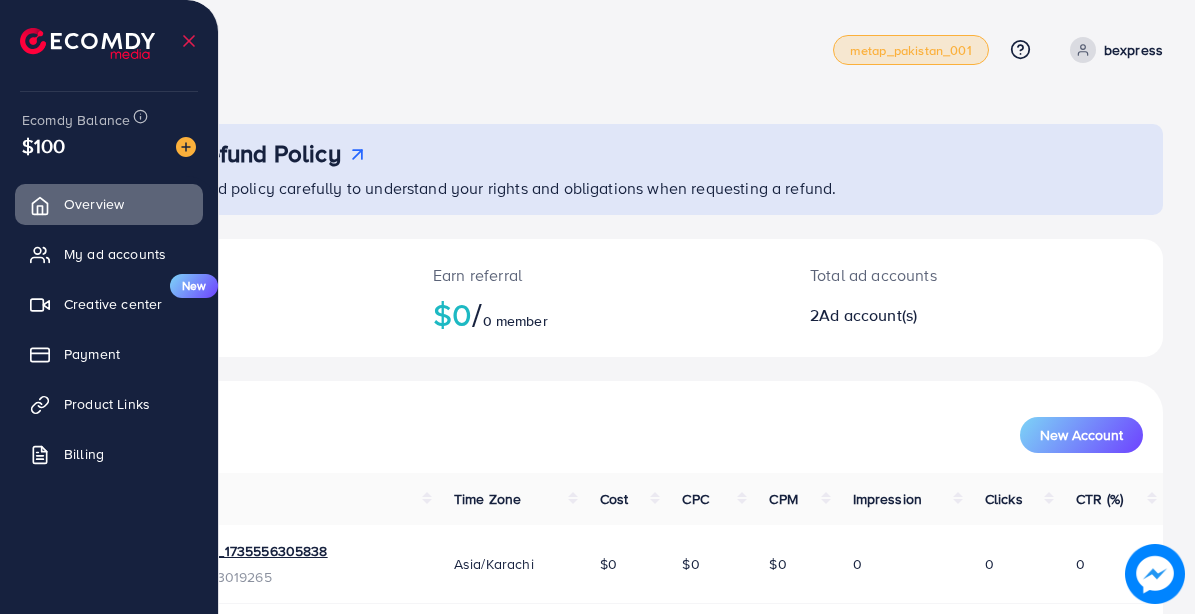 click on "metap_pakistan_001" at bounding box center (911, 50) 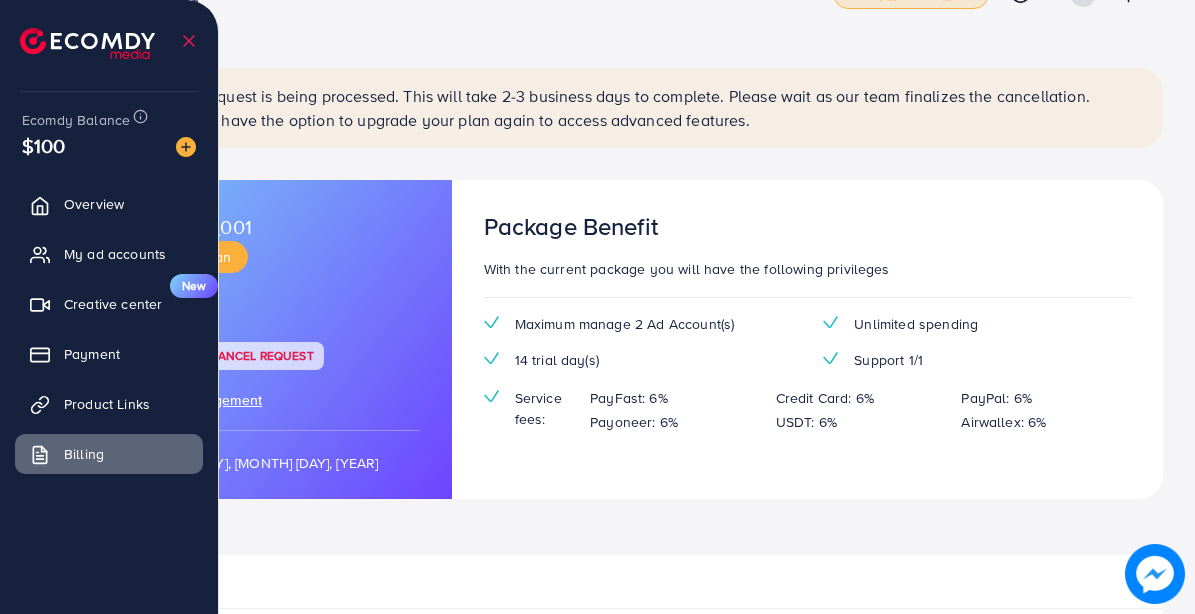 scroll, scrollTop: 0, scrollLeft: 0, axis: both 